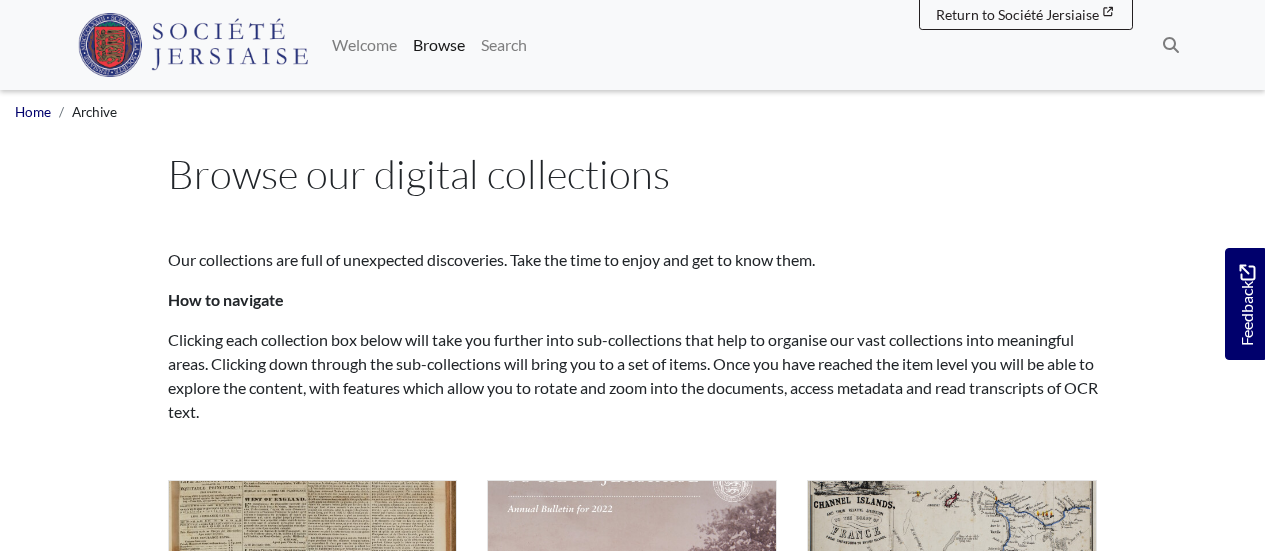 scroll, scrollTop: 0, scrollLeft: 0, axis: both 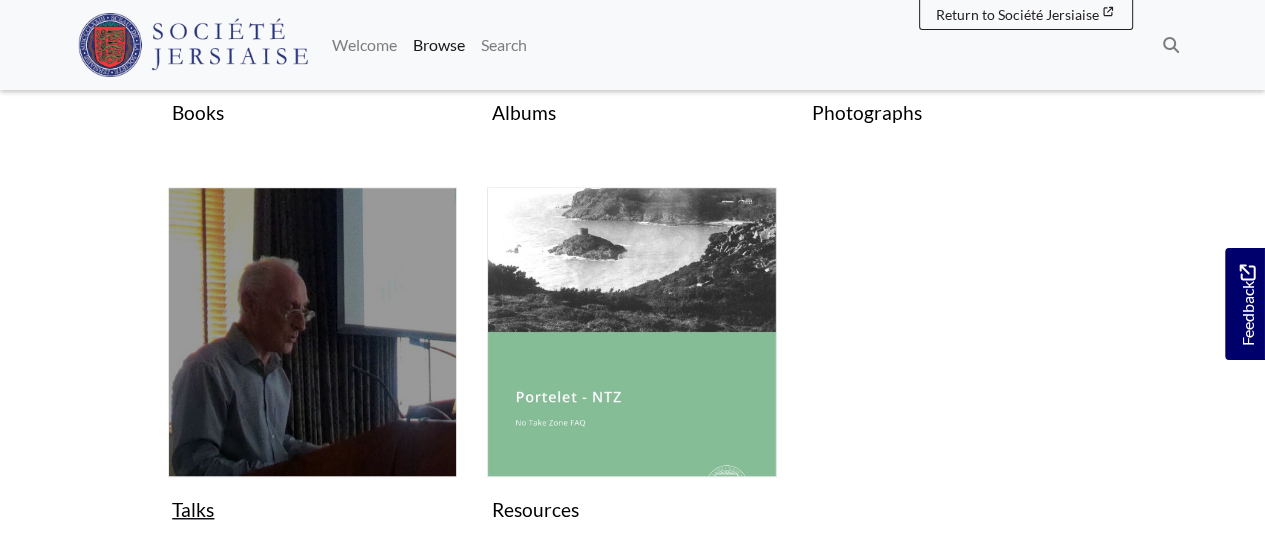 click at bounding box center (313, 332) 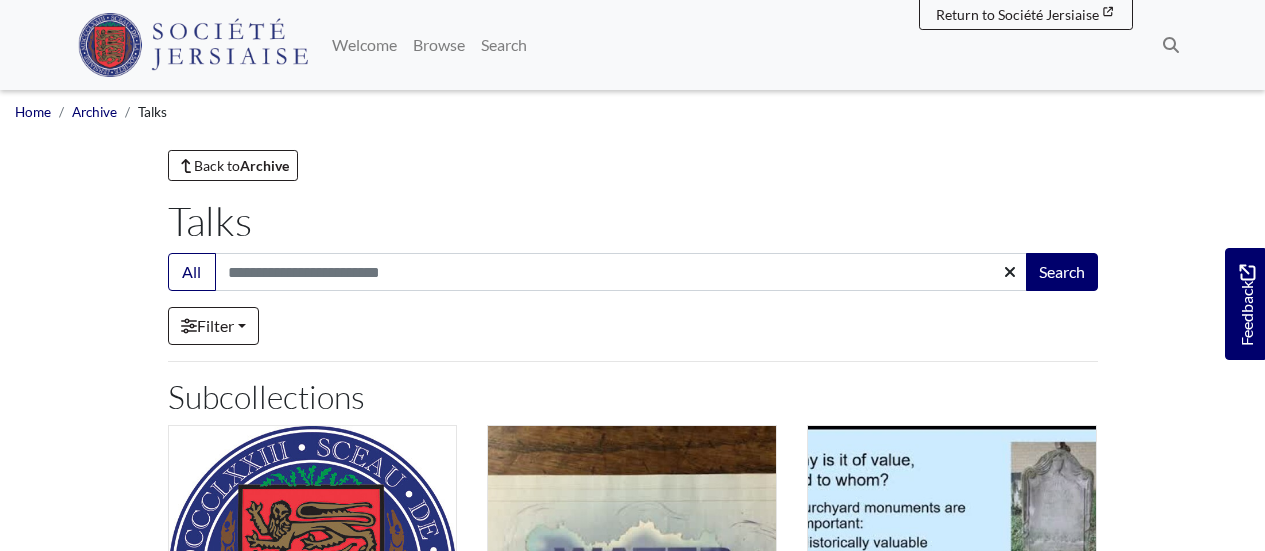 scroll, scrollTop: 0, scrollLeft: 0, axis: both 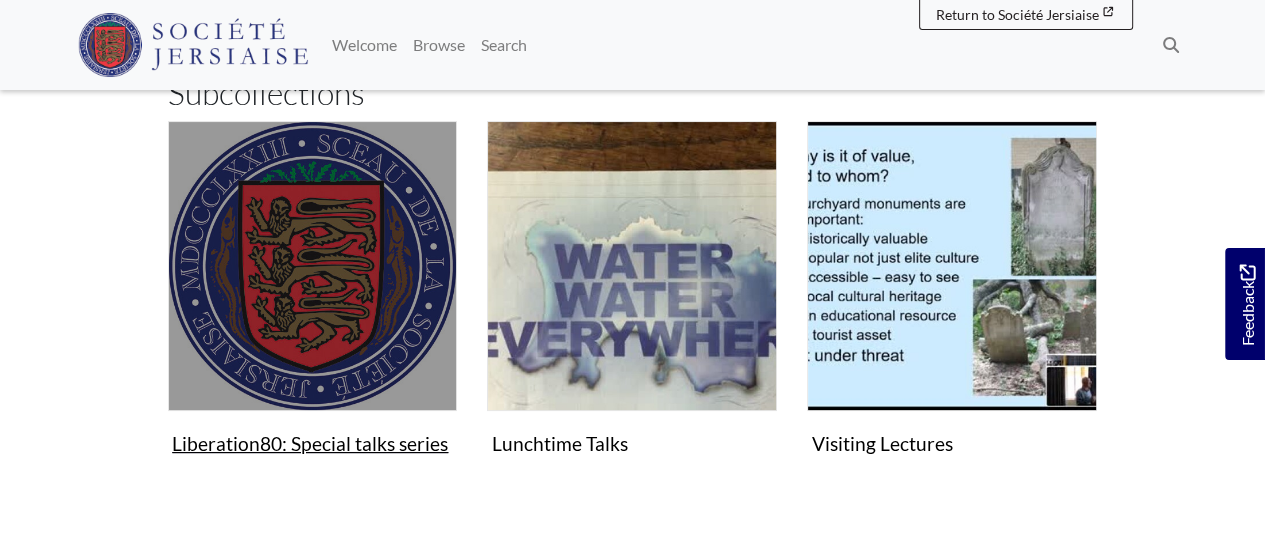 click at bounding box center [313, 266] 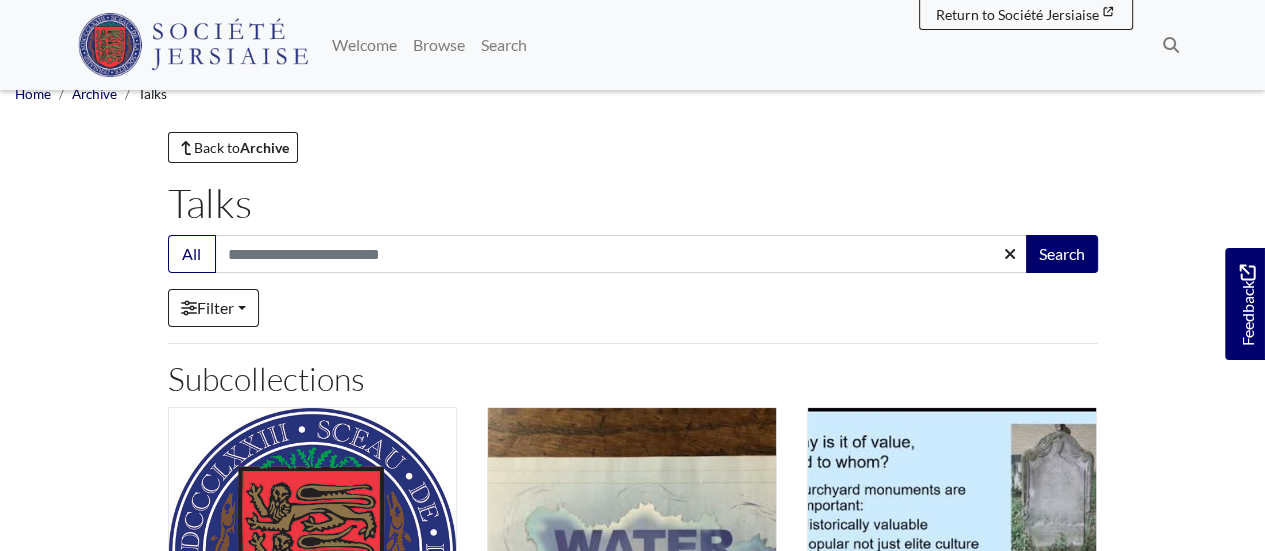 scroll, scrollTop: 0, scrollLeft: 0, axis: both 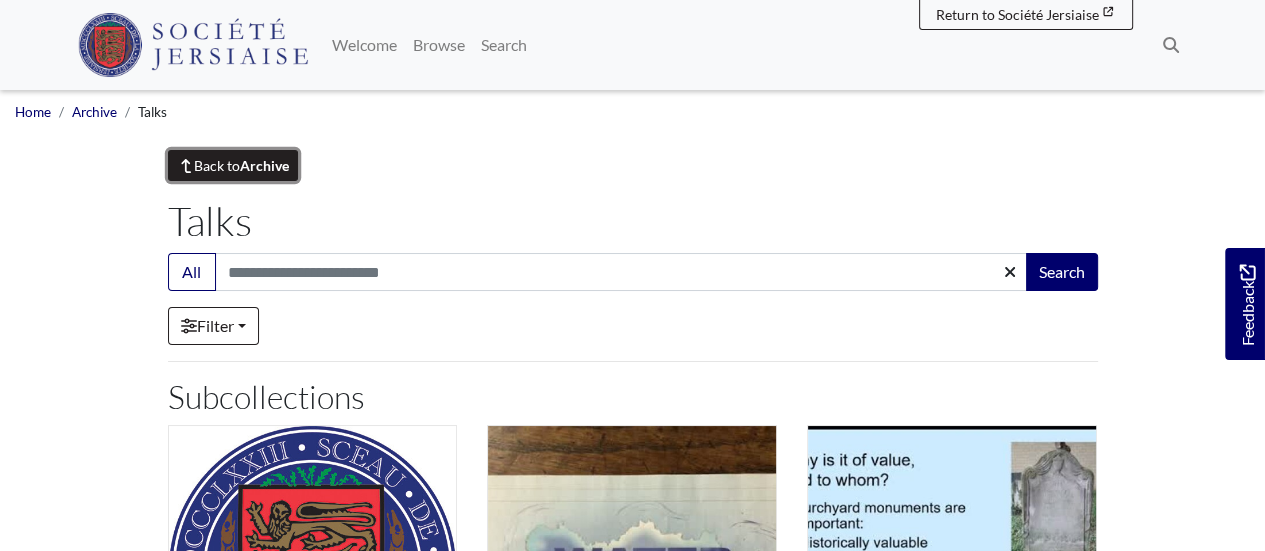 click on "Back to  Archive" at bounding box center [233, 165] 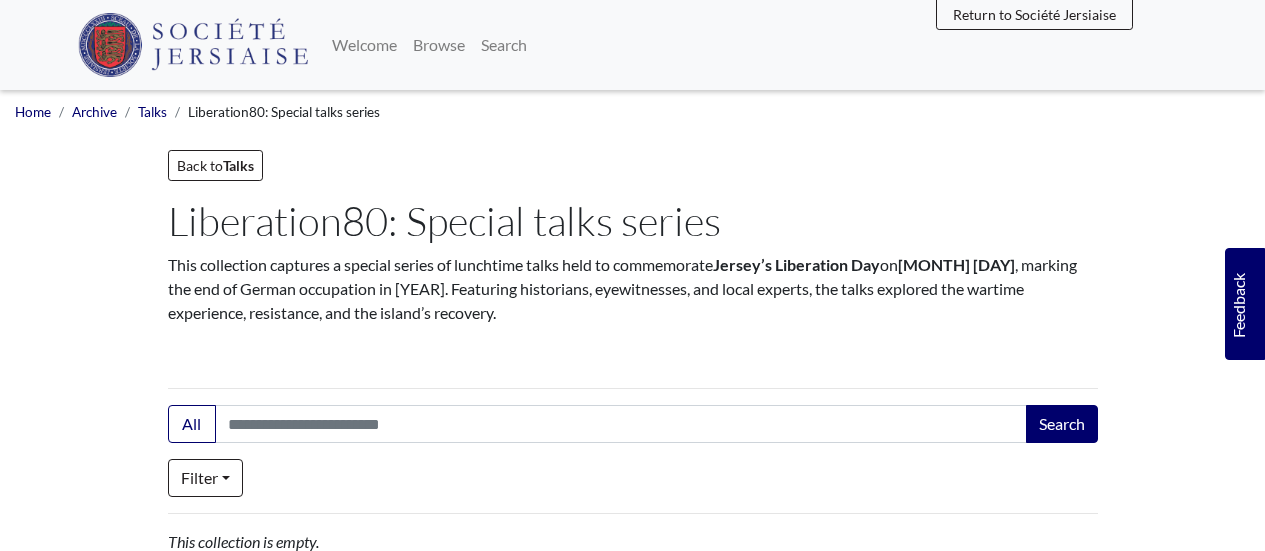 scroll, scrollTop: 0, scrollLeft: 0, axis: both 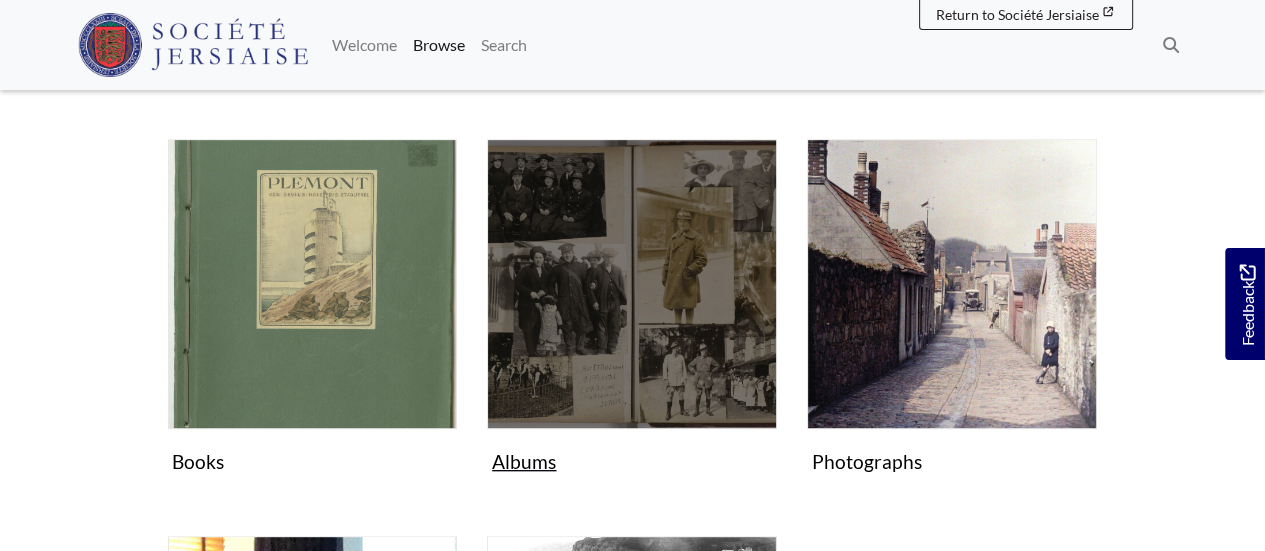 click at bounding box center (632, 284) 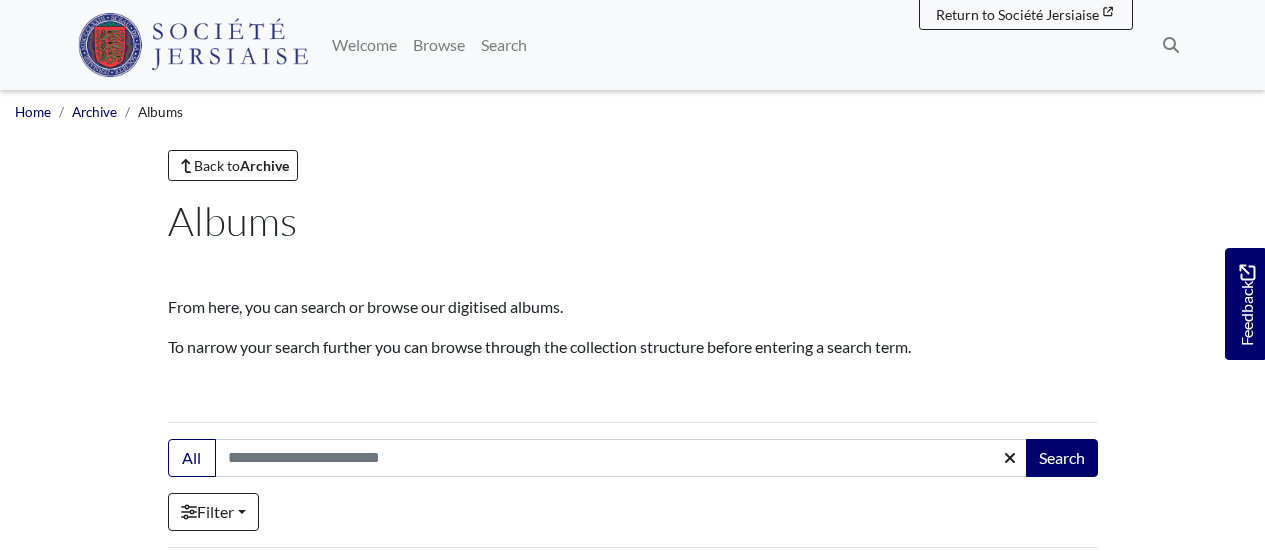 scroll, scrollTop: 0, scrollLeft: 0, axis: both 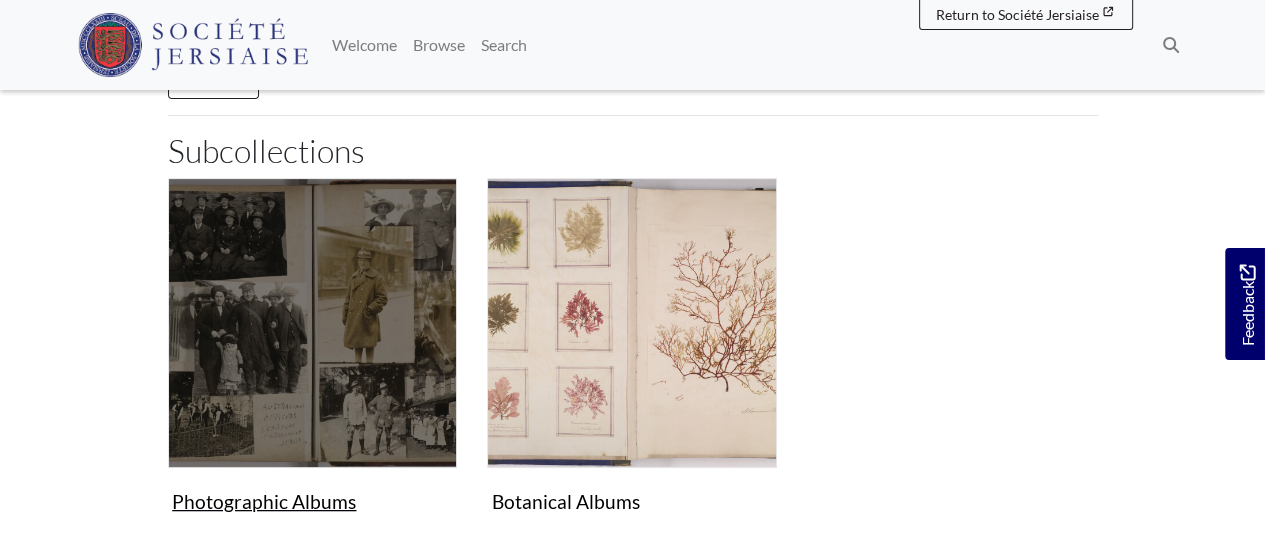 click at bounding box center (313, 323) 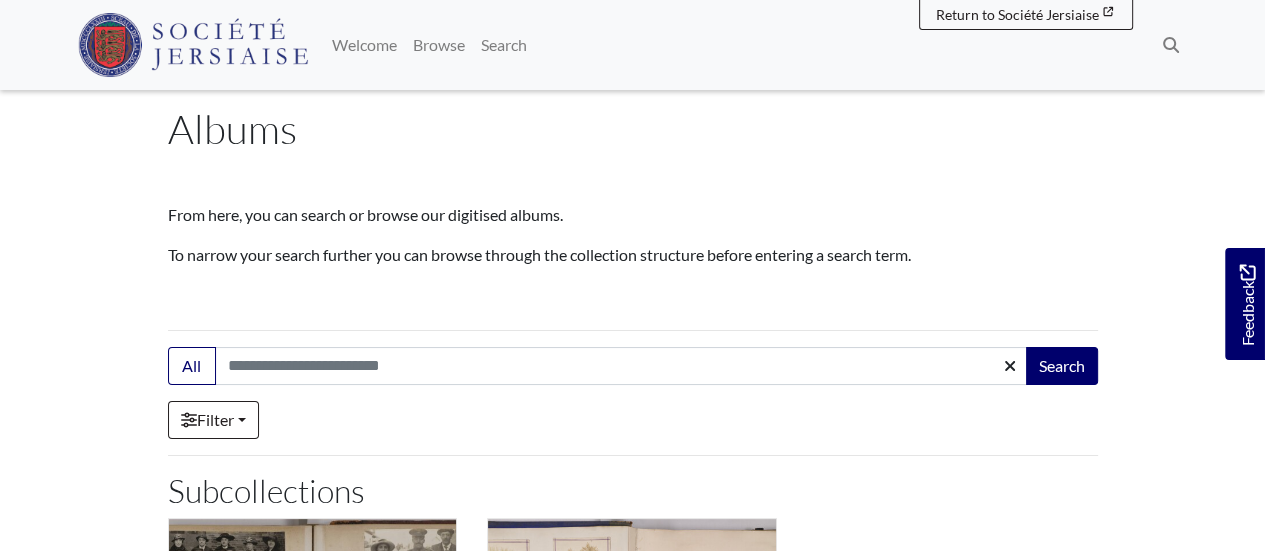 scroll, scrollTop: 90, scrollLeft: 0, axis: vertical 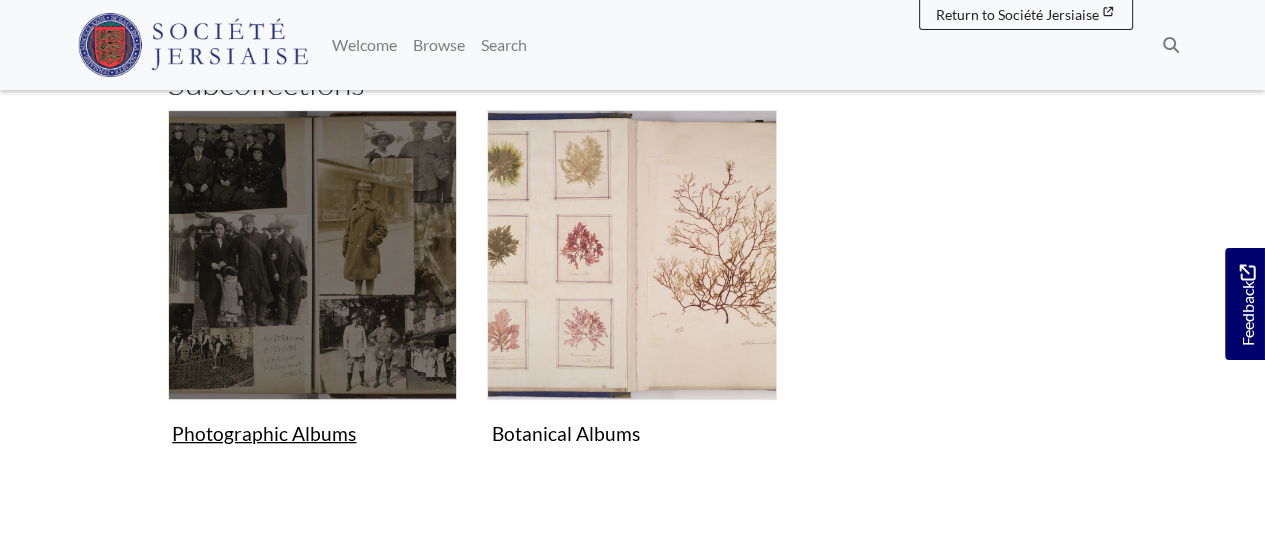 click at bounding box center (313, 255) 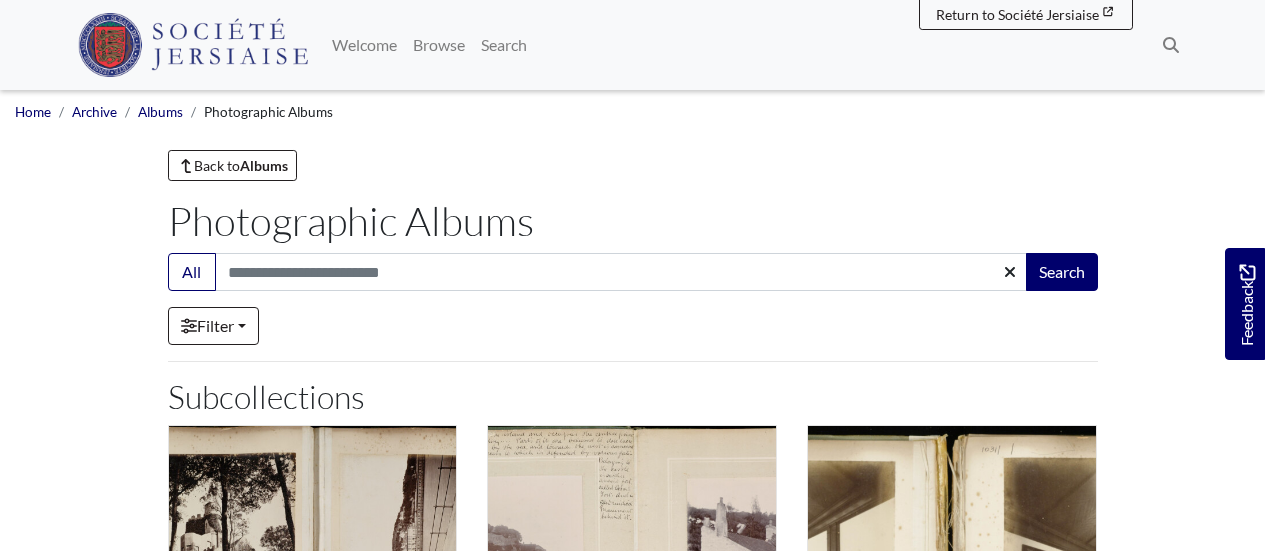 scroll, scrollTop: 0, scrollLeft: 0, axis: both 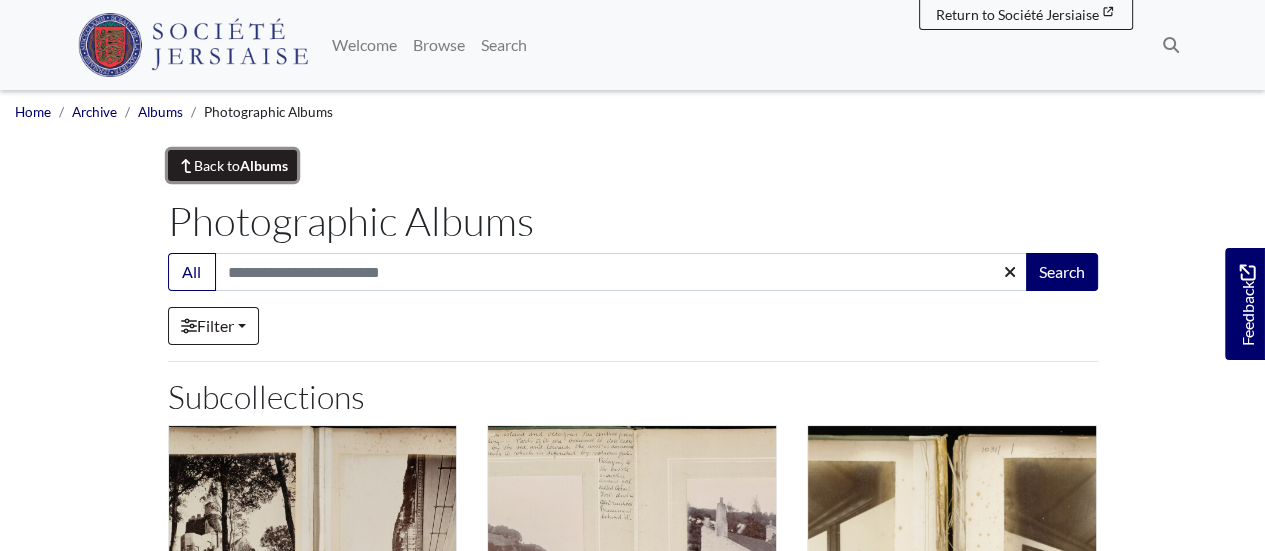 click on "Back to  Albums" at bounding box center [233, 165] 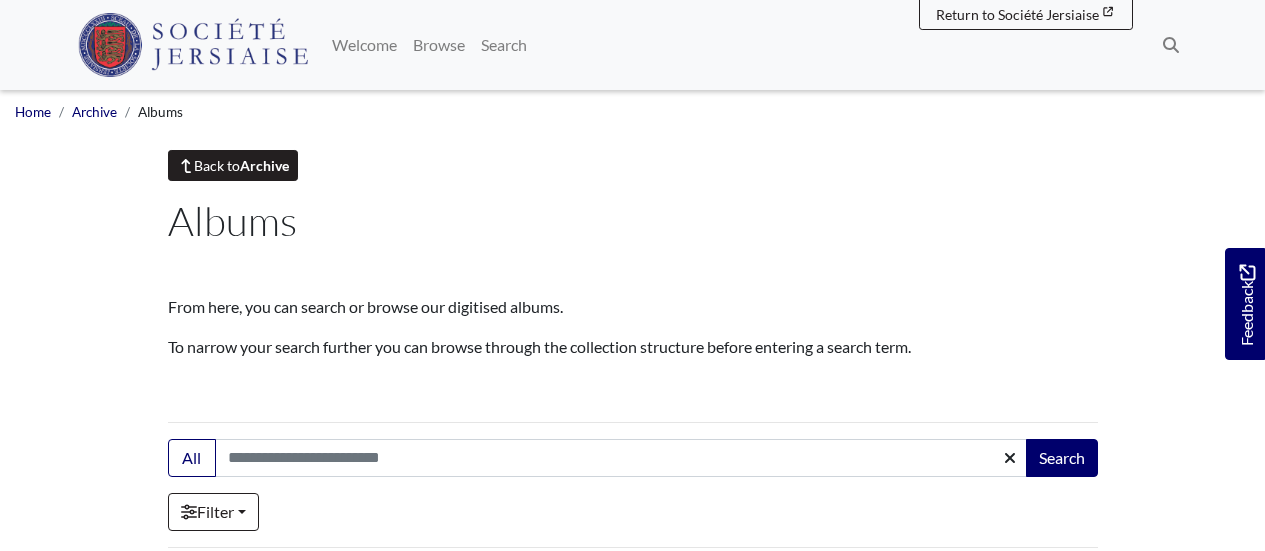 scroll, scrollTop: 0, scrollLeft: 0, axis: both 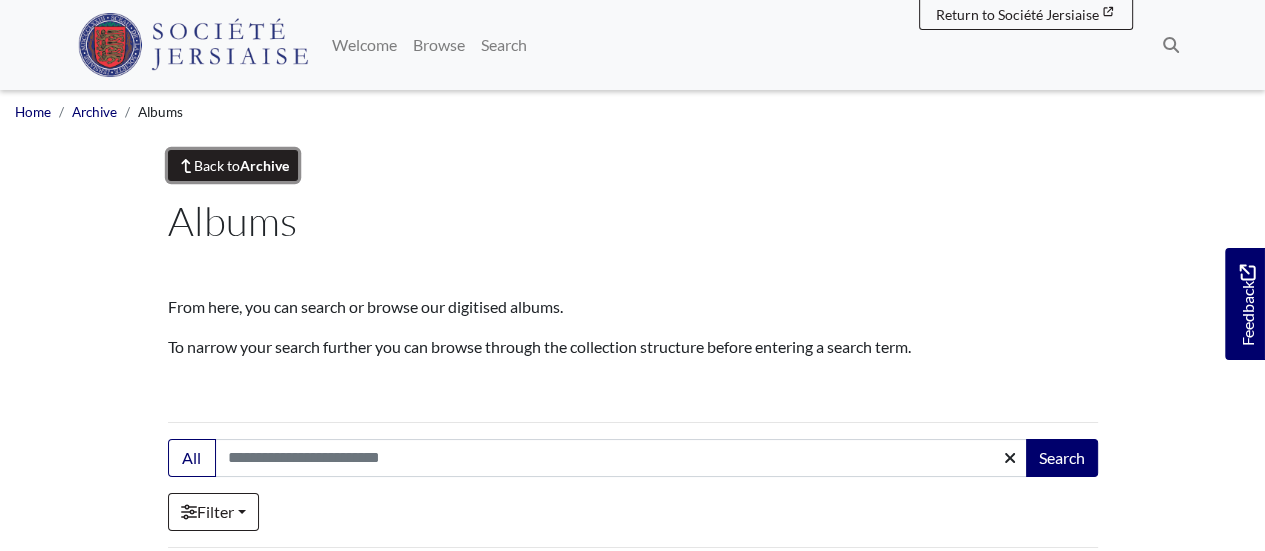 click on "Back to  Archive" at bounding box center (233, 165) 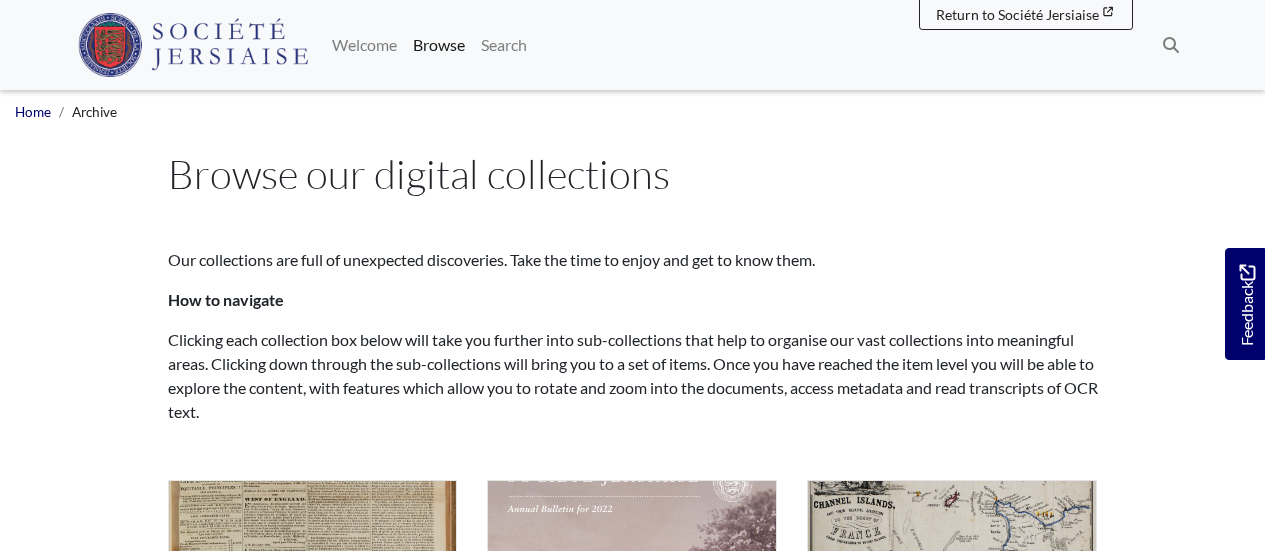 scroll, scrollTop: 0, scrollLeft: 0, axis: both 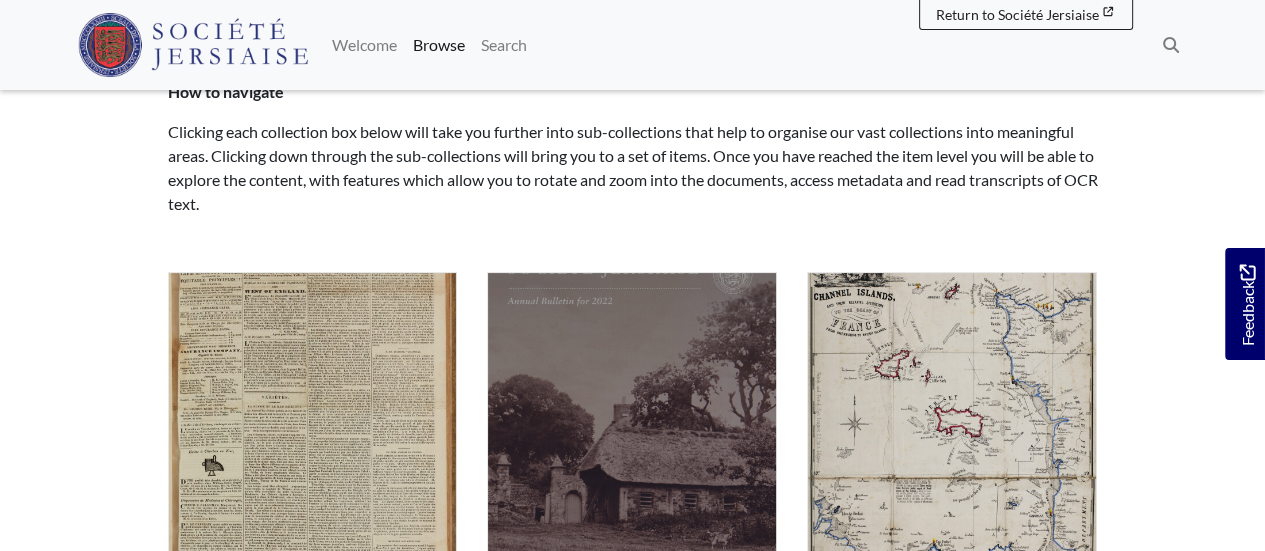 click at bounding box center [632, 417] 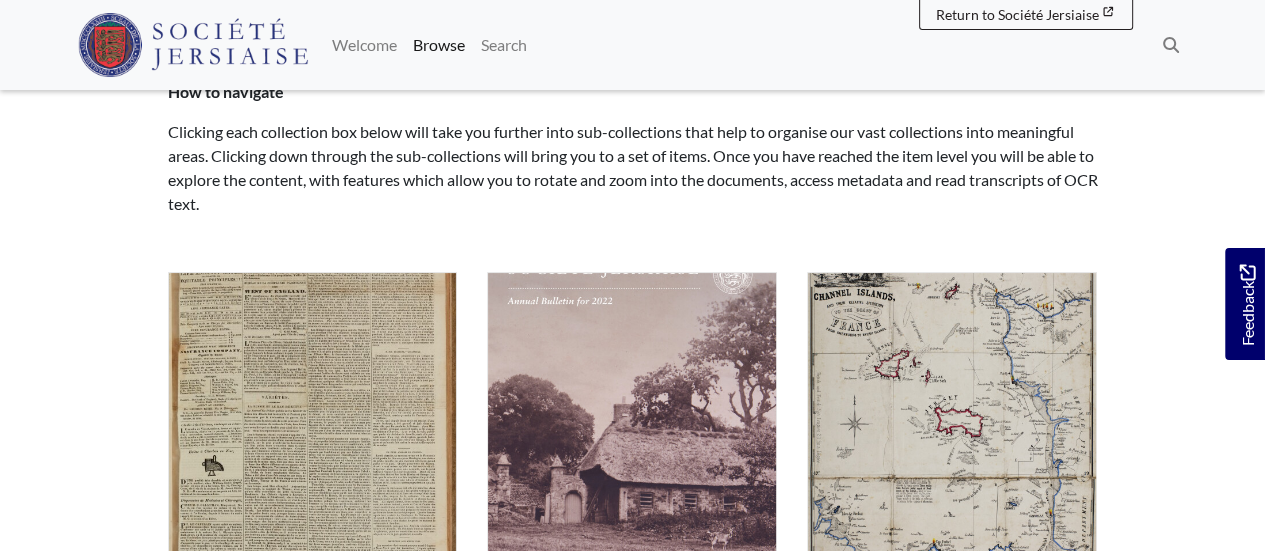 scroll, scrollTop: 384, scrollLeft: 0, axis: vertical 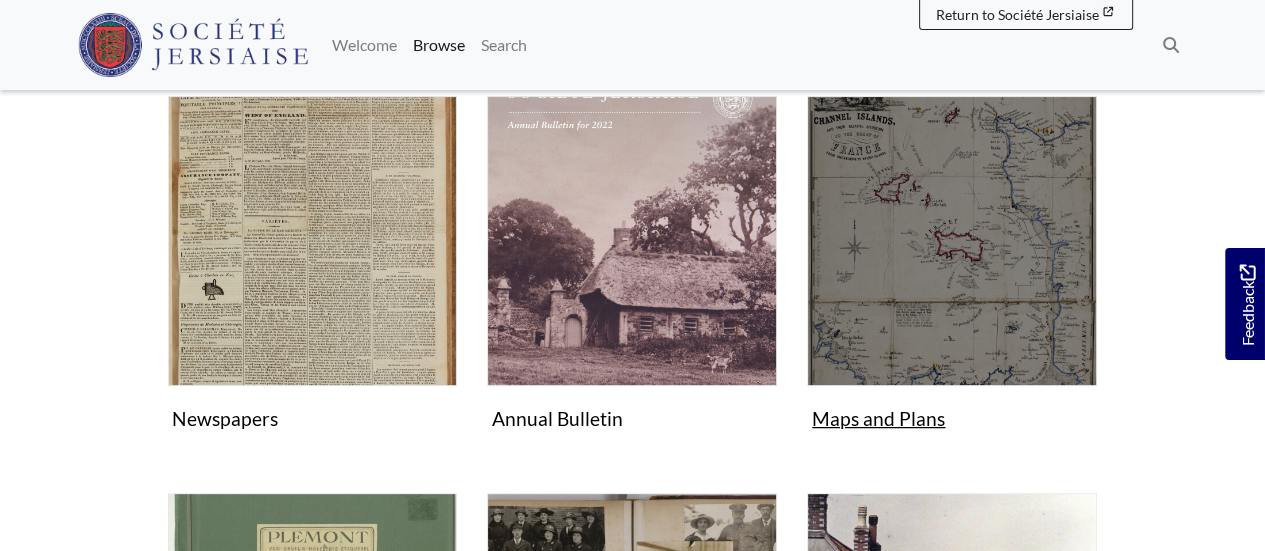 click at bounding box center (952, 241) 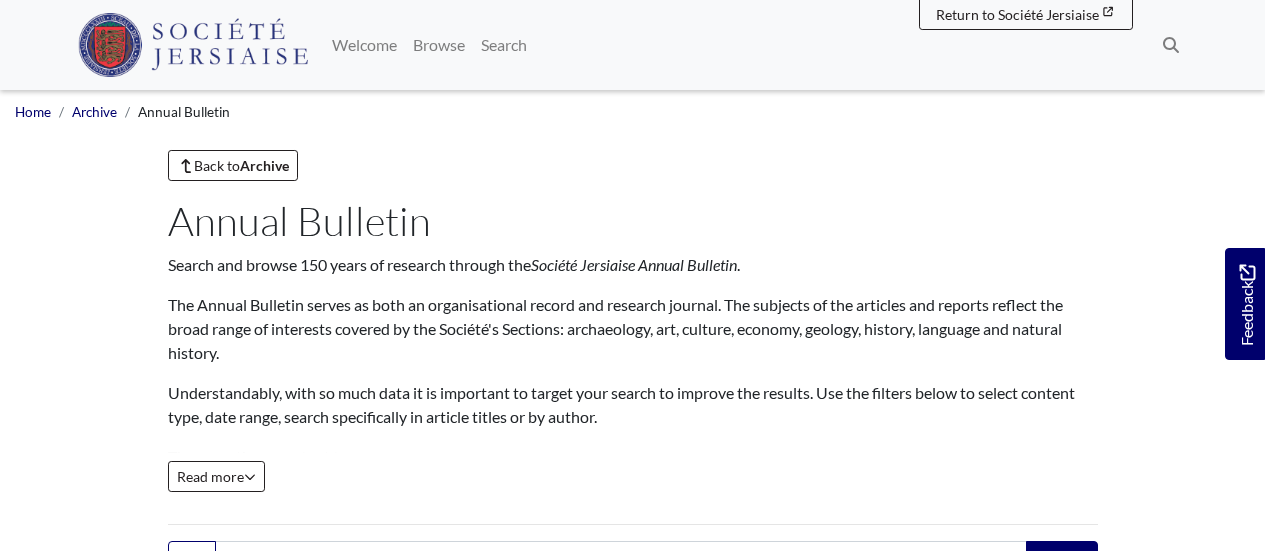 scroll, scrollTop: 0, scrollLeft: 0, axis: both 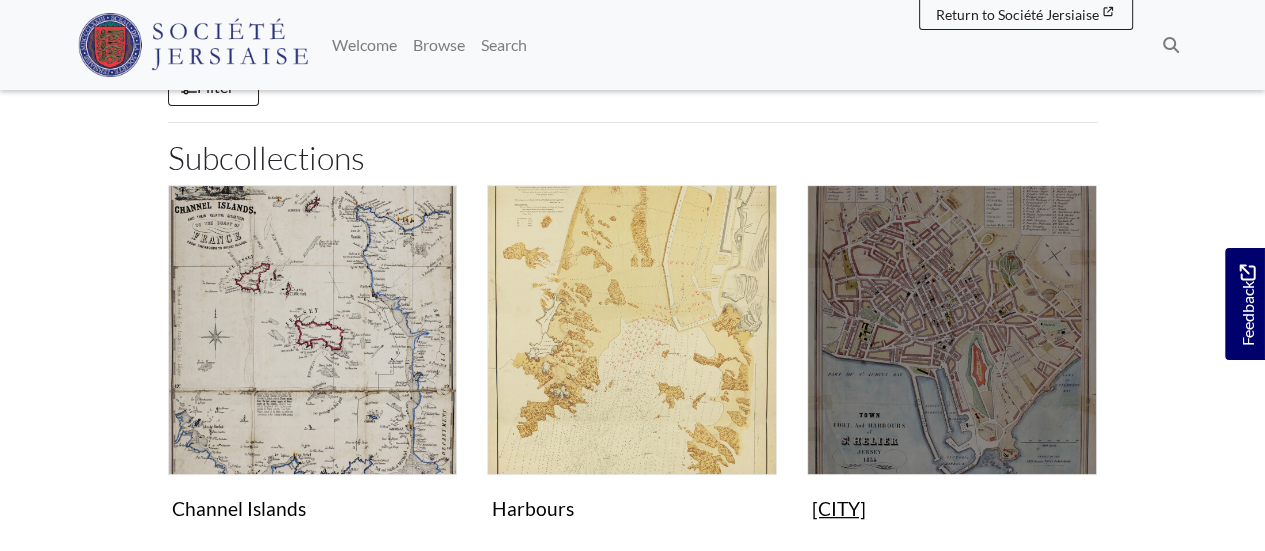click at bounding box center (952, 330) 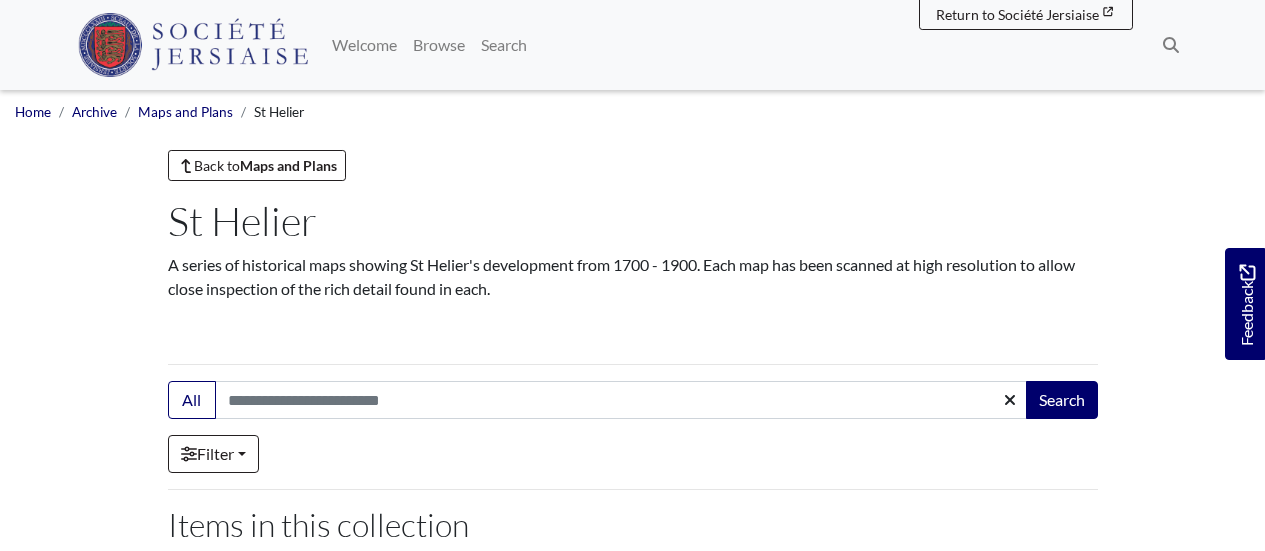 scroll, scrollTop: 0, scrollLeft: 0, axis: both 